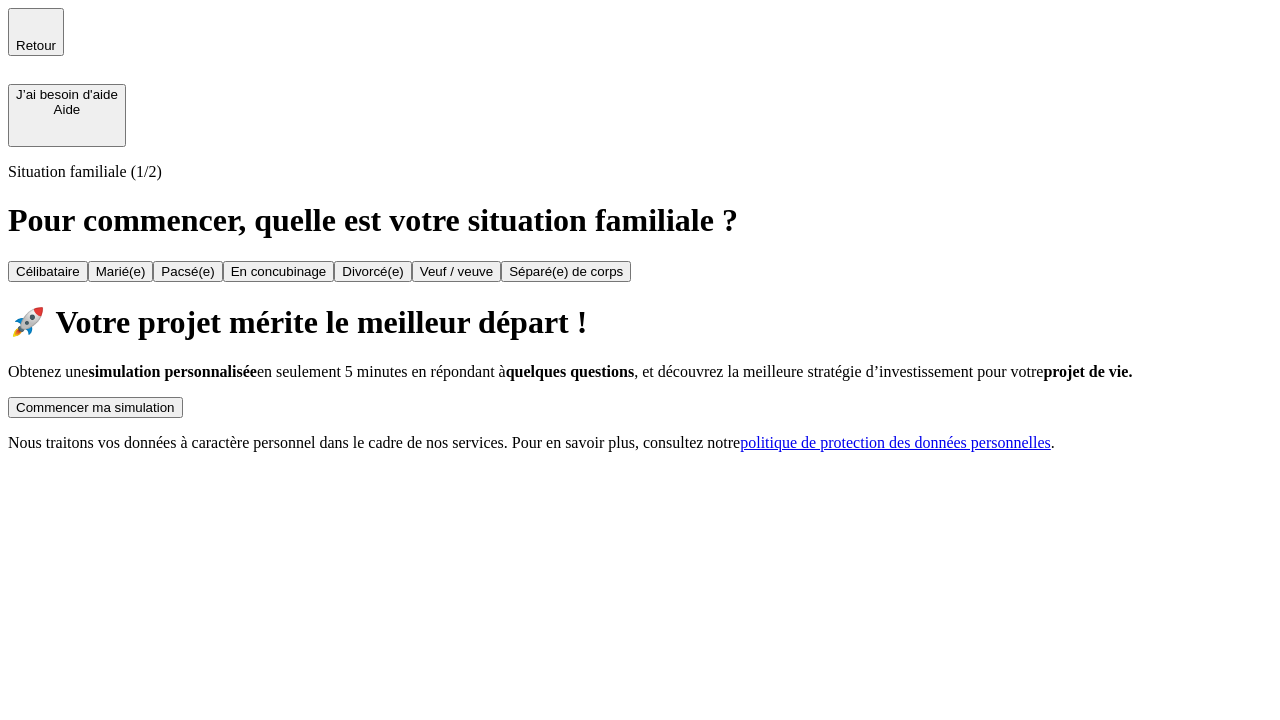 scroll, scrollTop: 0, scrollLeft: 0, axis: both 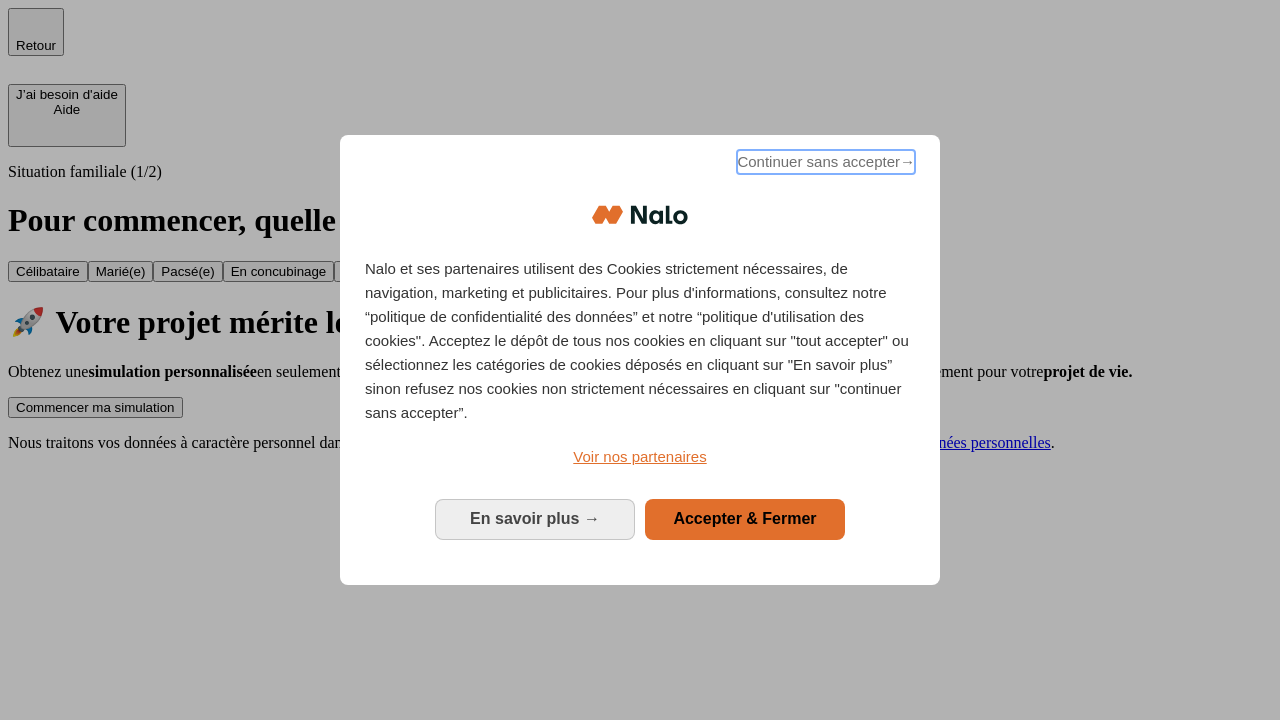 click on "Continuer sans accepter  →" at bounding box center (826, 162) 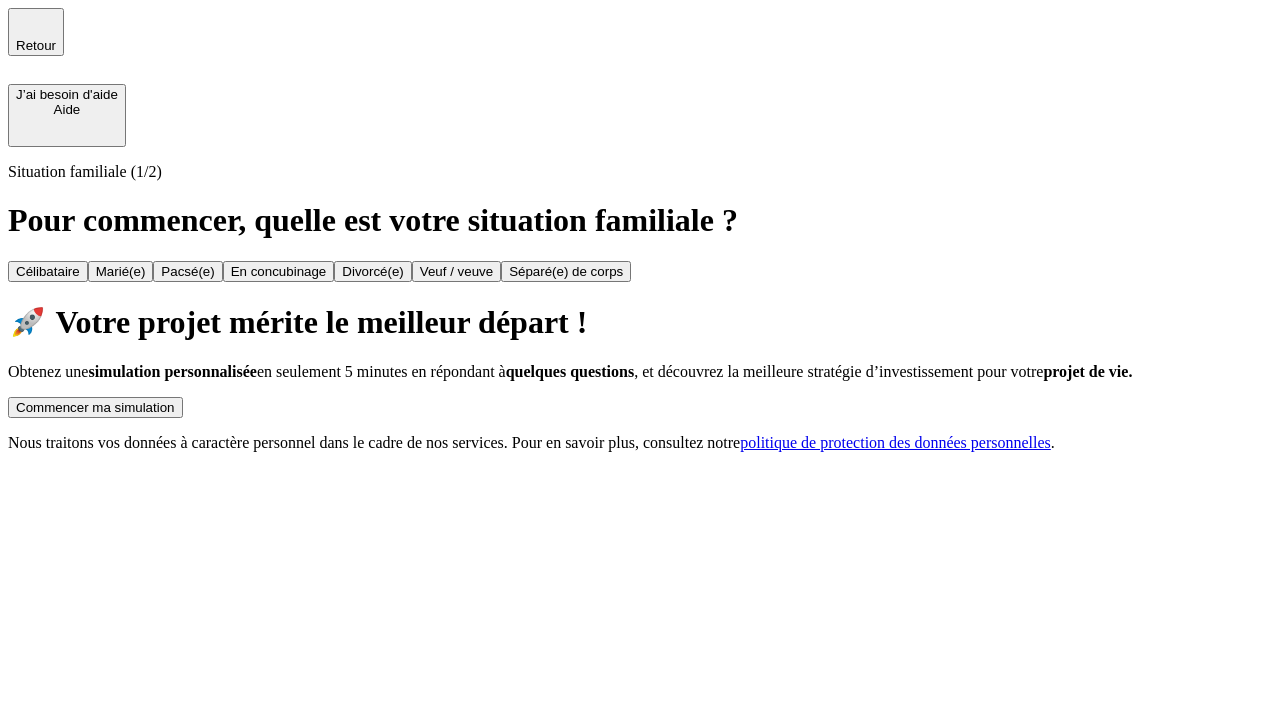 click on "Commencer ma simulation" at bounding box center [95, 407] 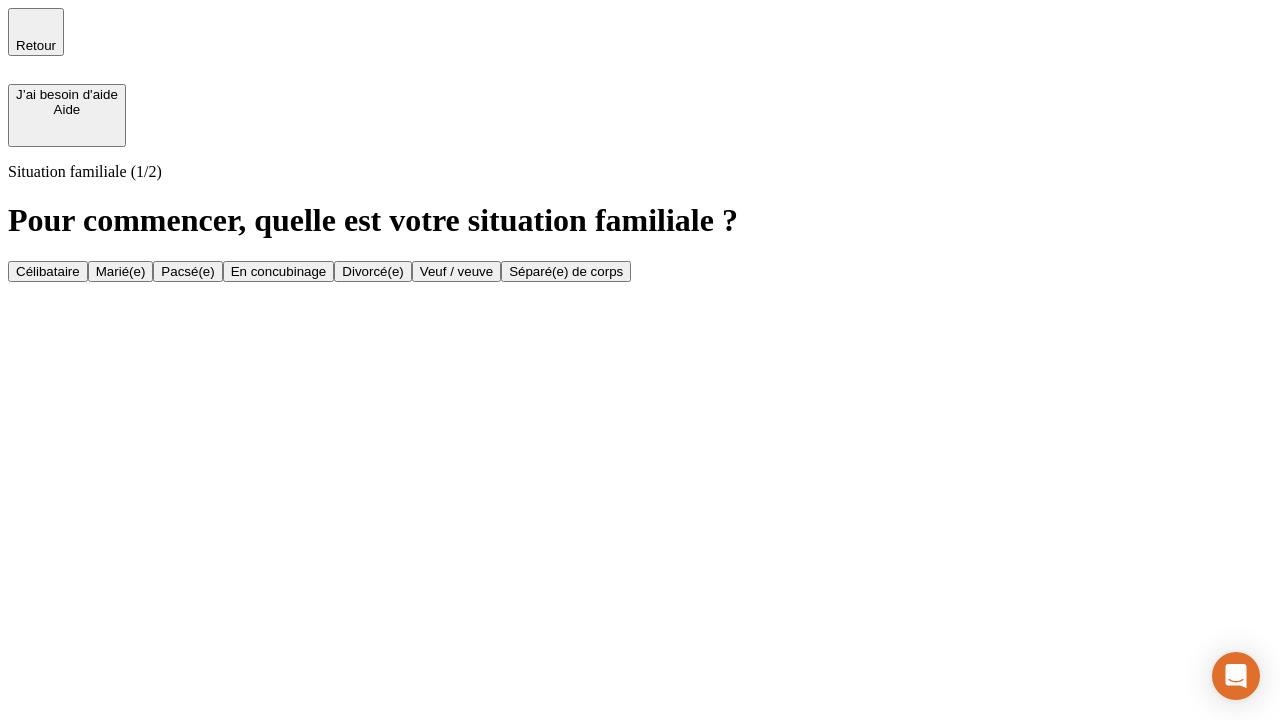 click on "En concubinage" at bounding box center [279, 271] 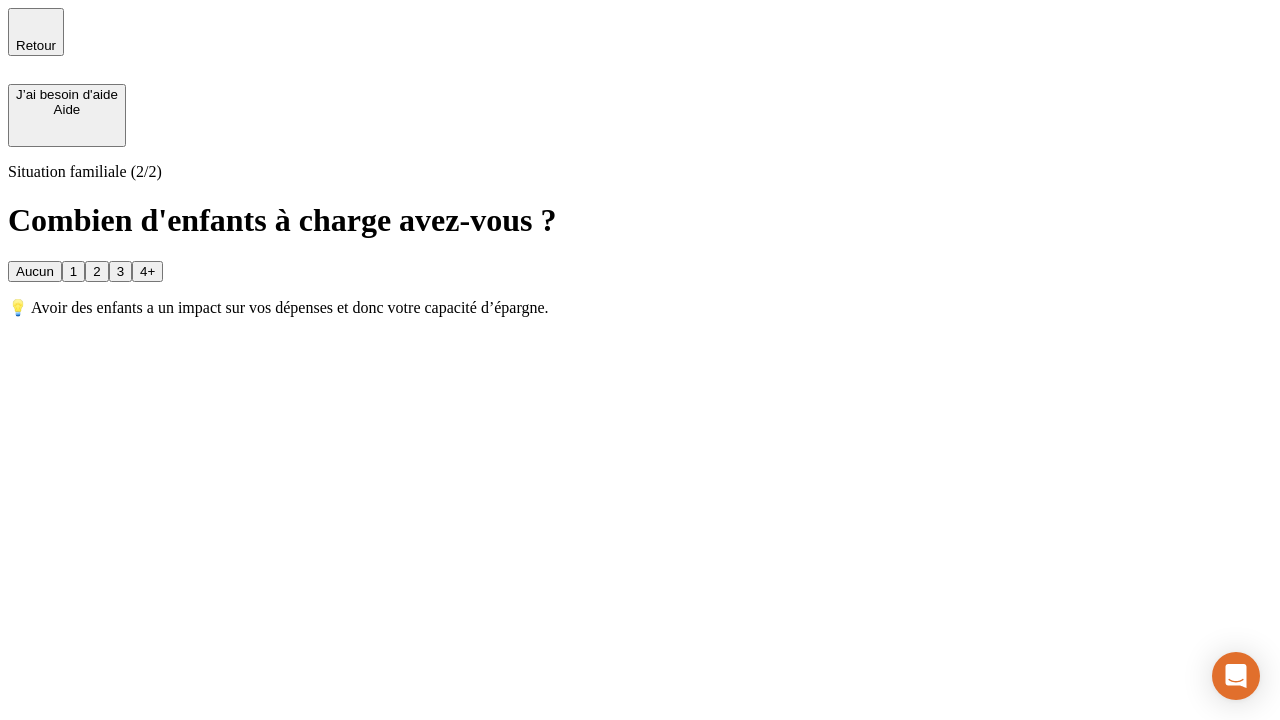 click on "2" at bounding box center [96, 271] 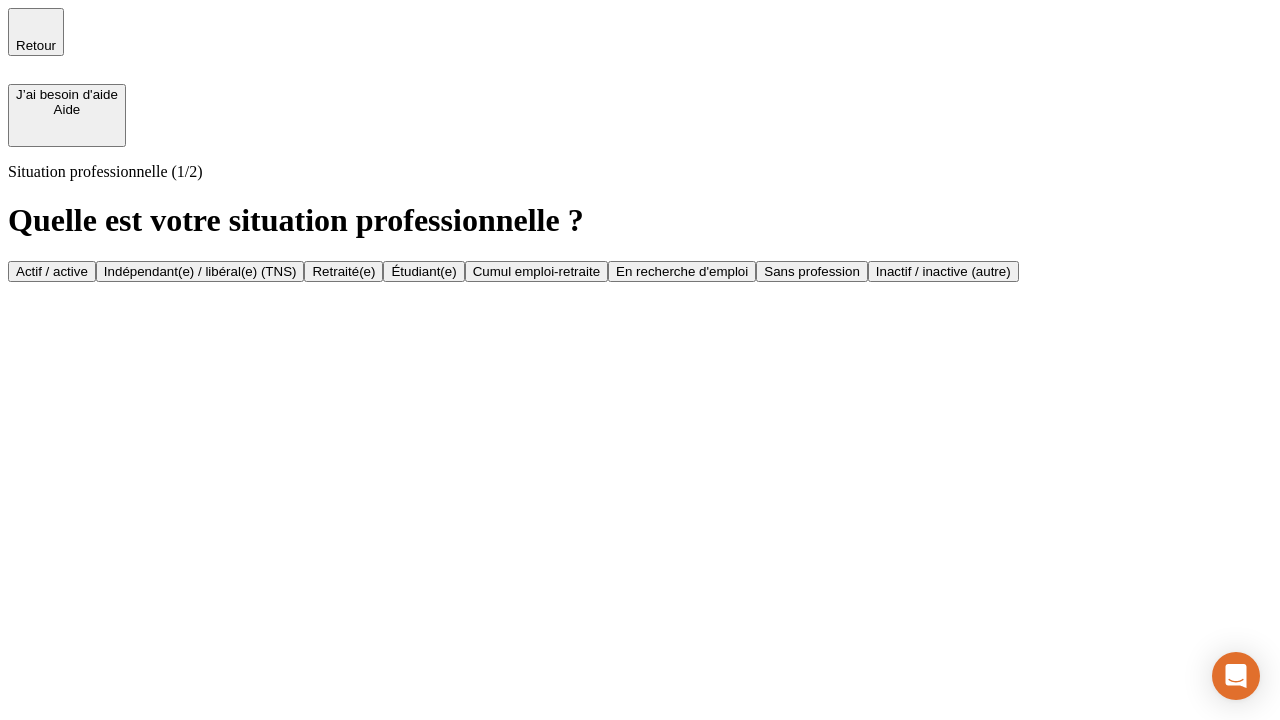 click on "Indépendant(e) / libéral(e) (TNS)" at bounding box center [200, 271] 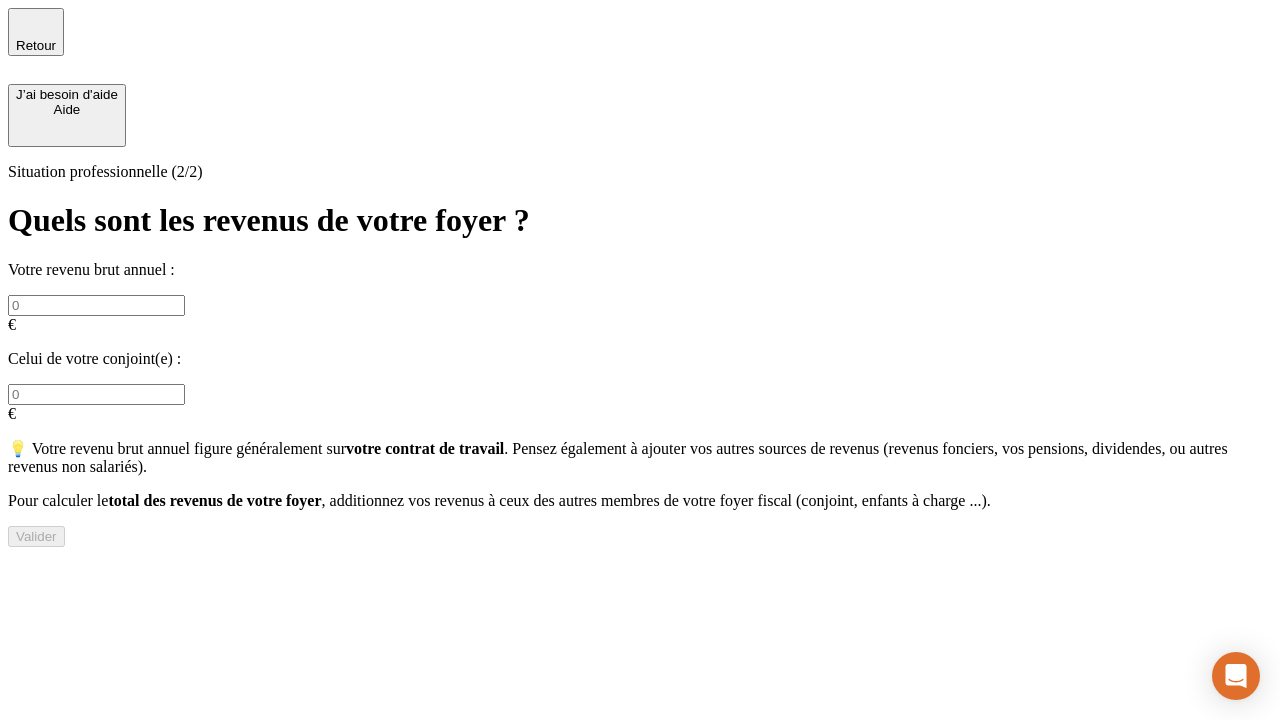 click at bounding box center [96, 305] 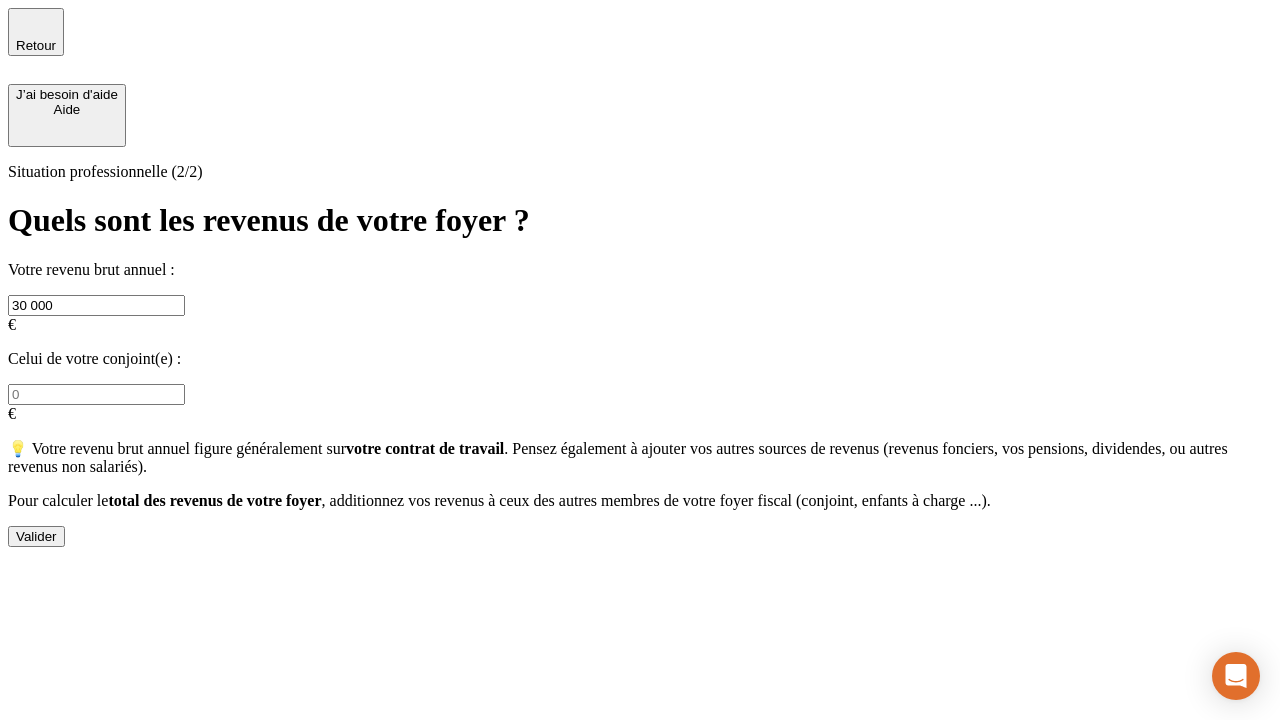 click on "Valider" at bounding box center (36, 536) 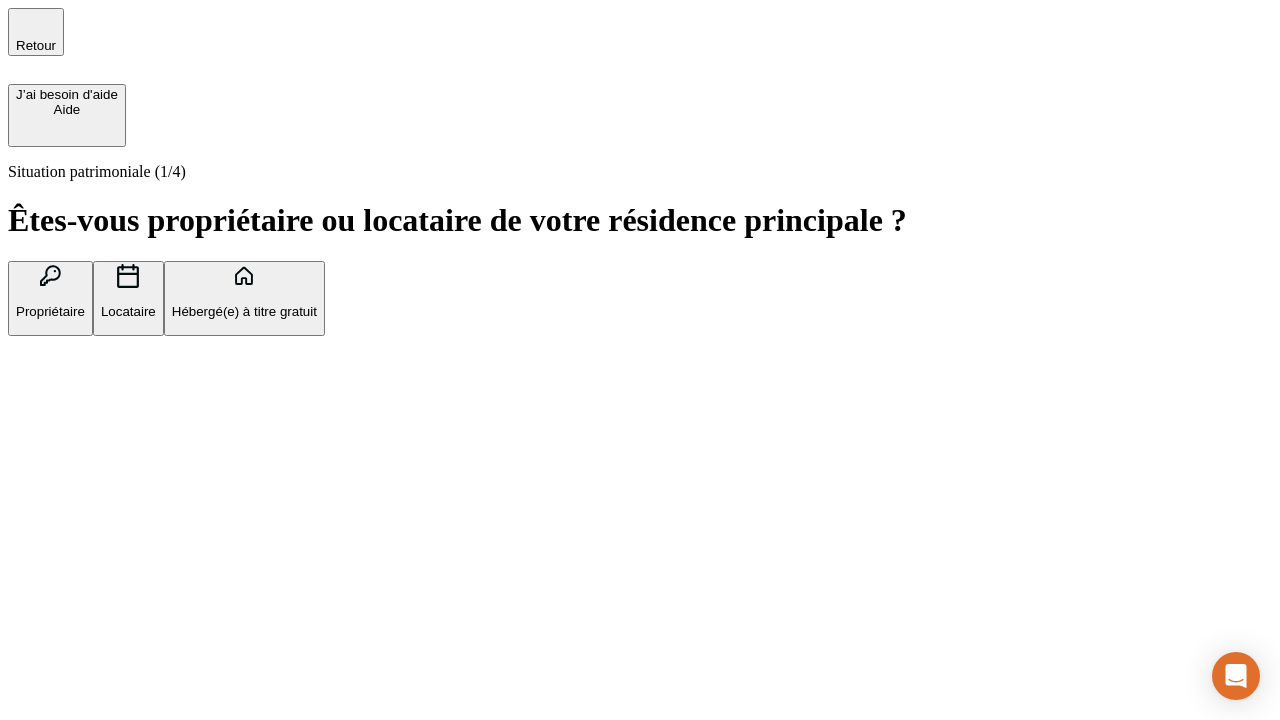 click on "Locataire" at bounding box center (128, 311) 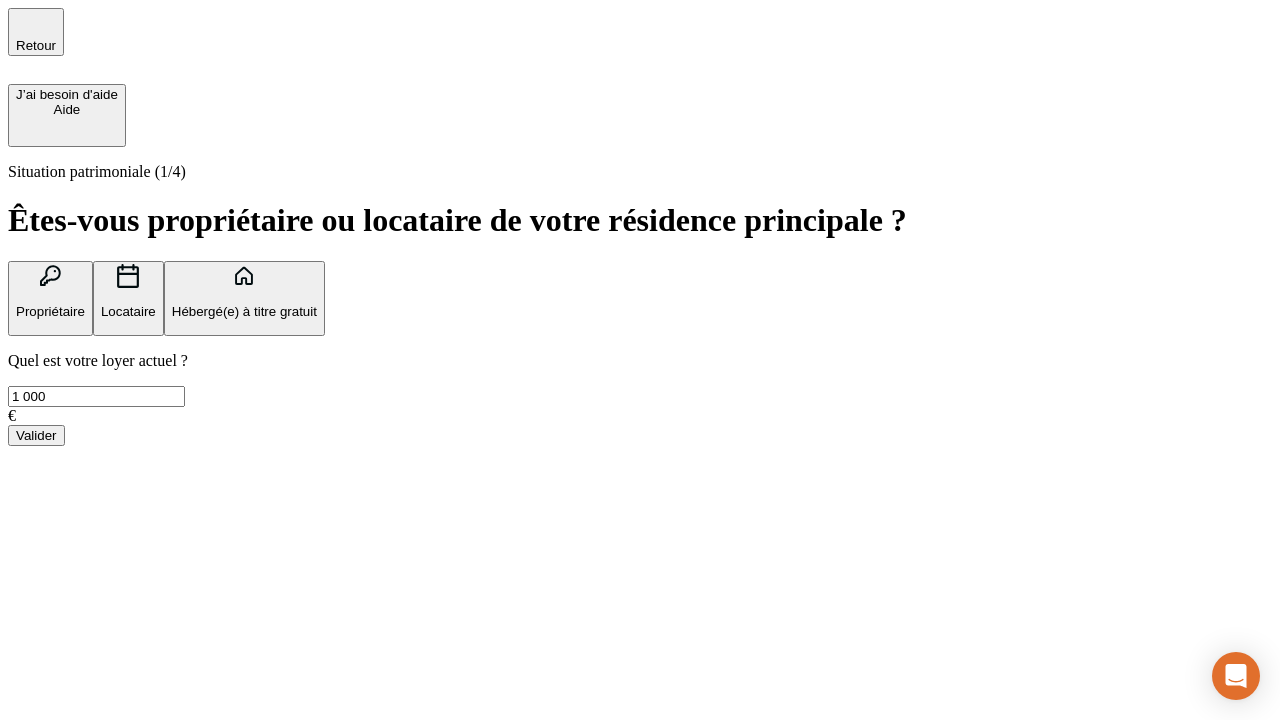 type on "1 000" 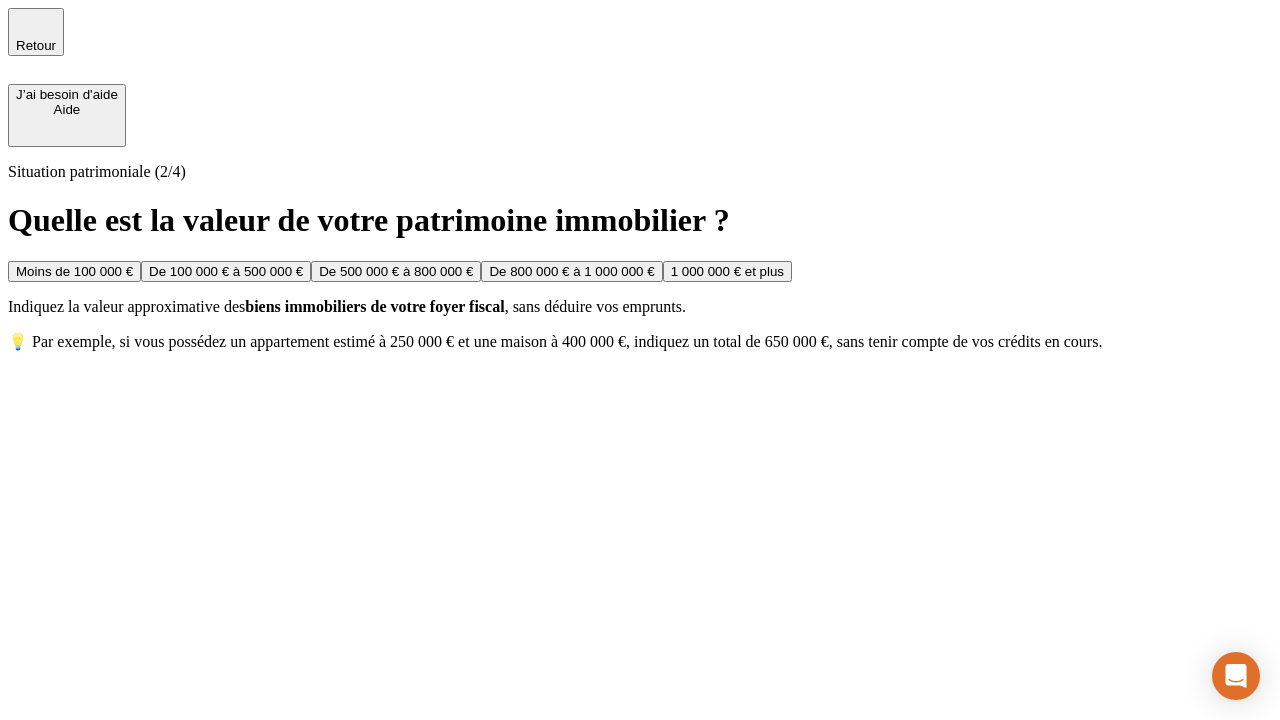 click on "Moins de 100 000 €" at bounding box center [74, 271] 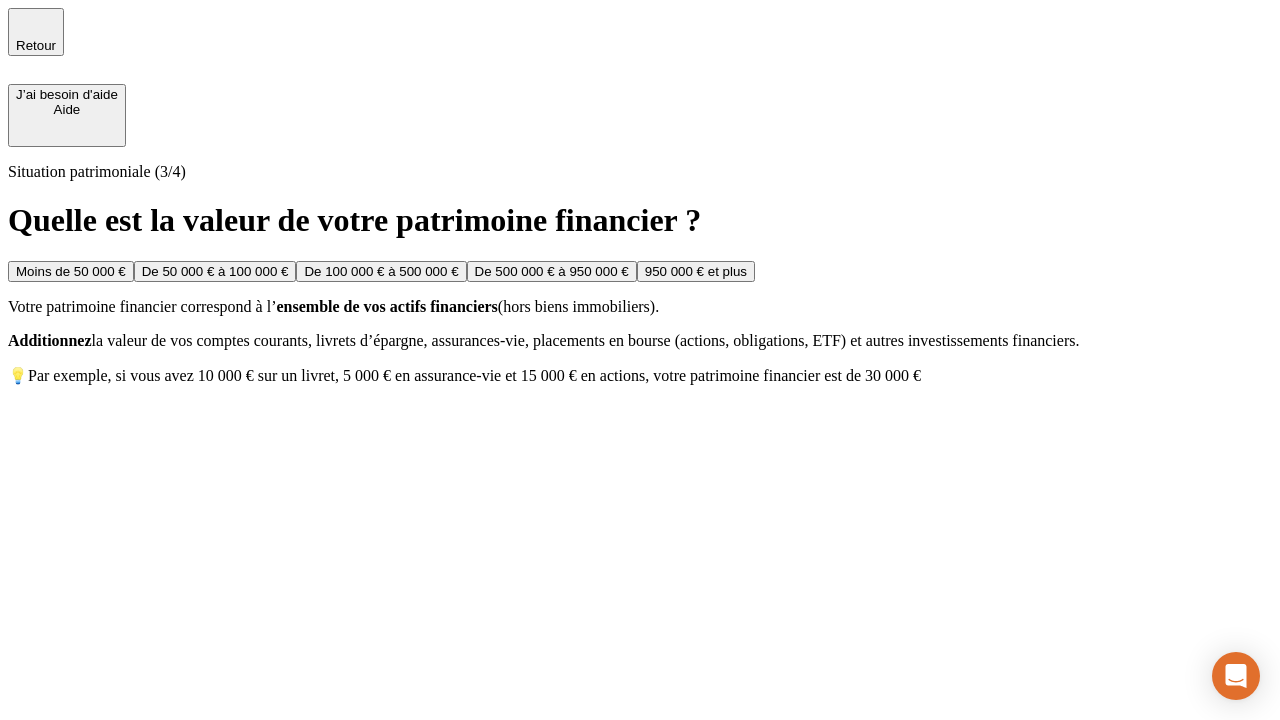 click on "Moins de 50 000 €" at bounding box center (71, 271) 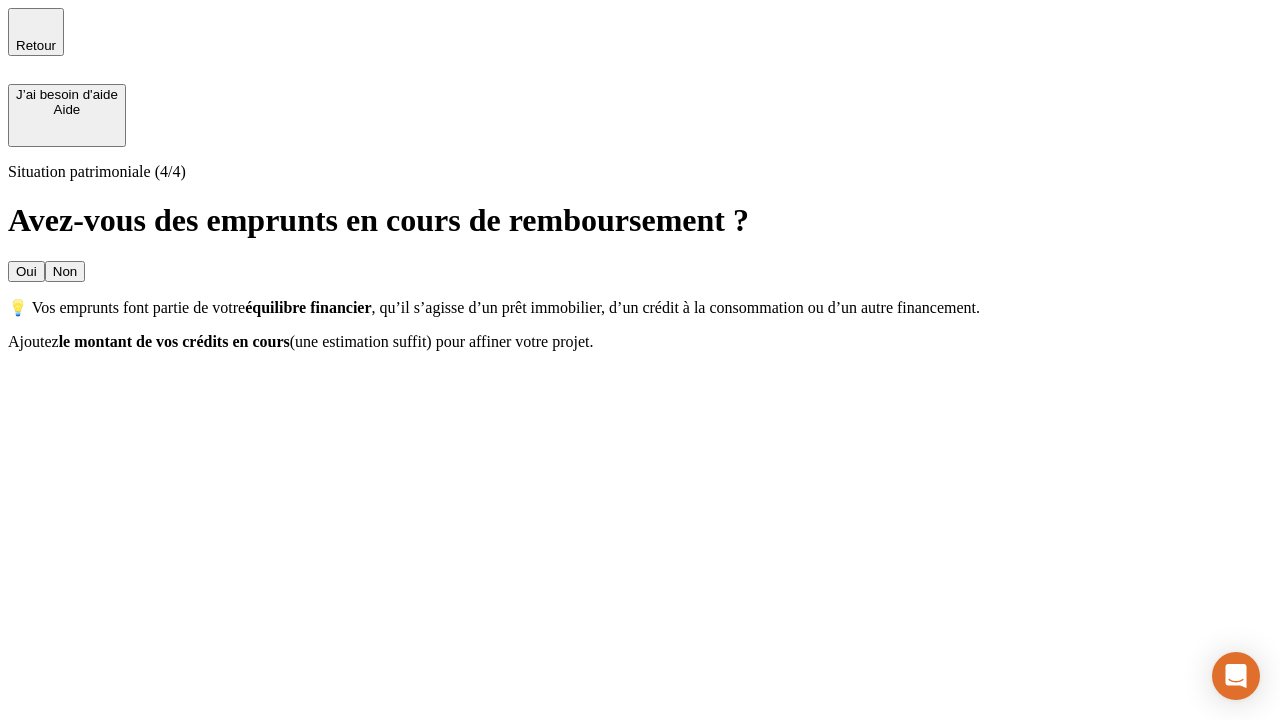 click on "Non" at bounding box center (65, 271) 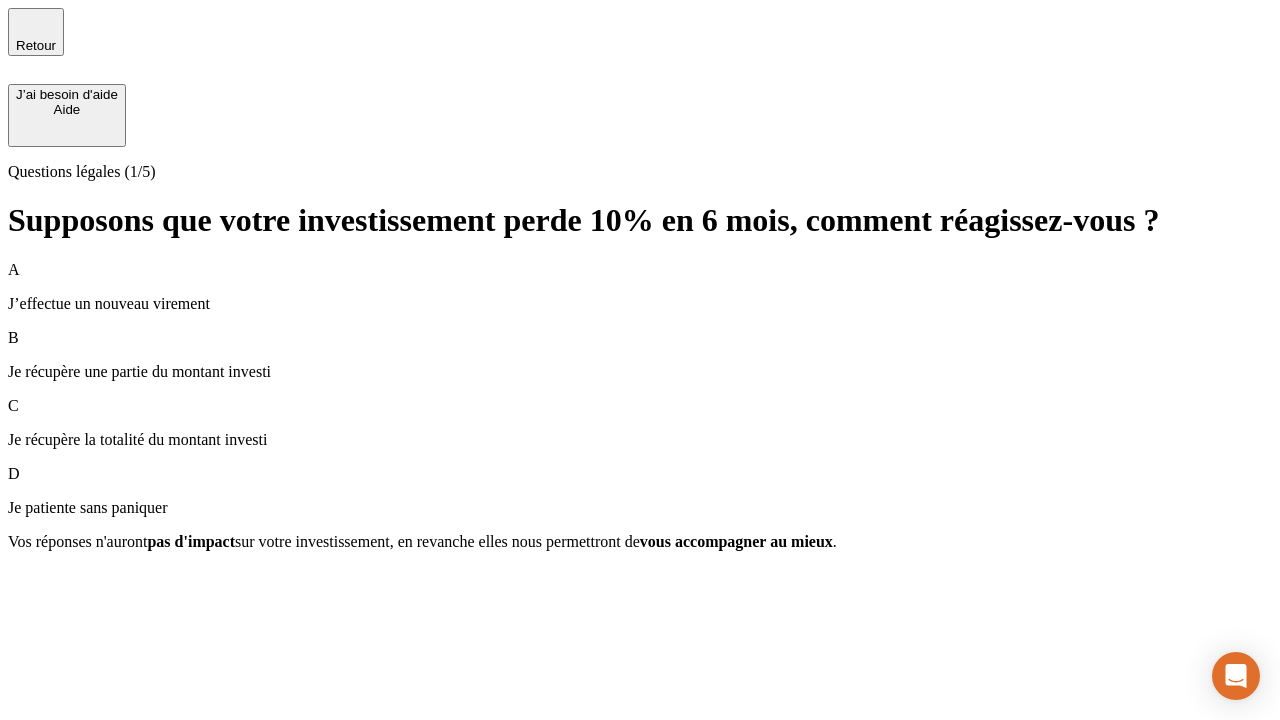 click on "A J’effectue un nouveau virement" at bounding box center [640, 287] 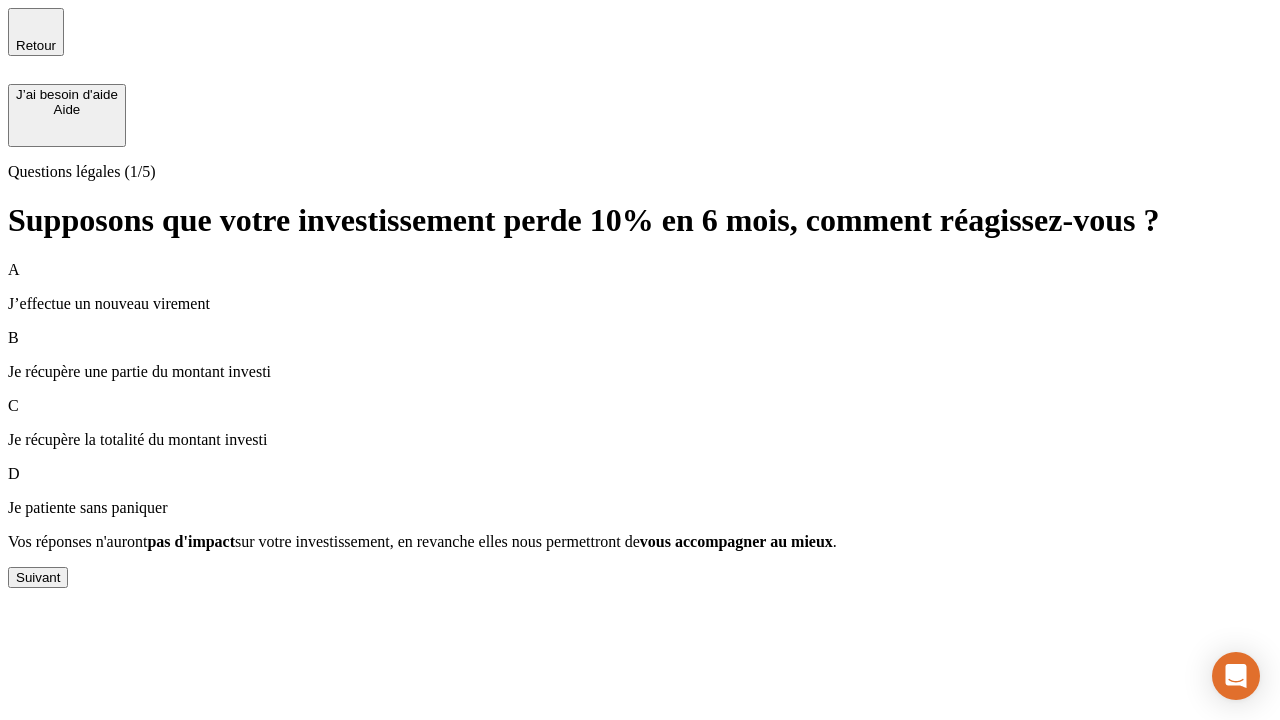 click on "Suivant" at bounding box center [38, 577] 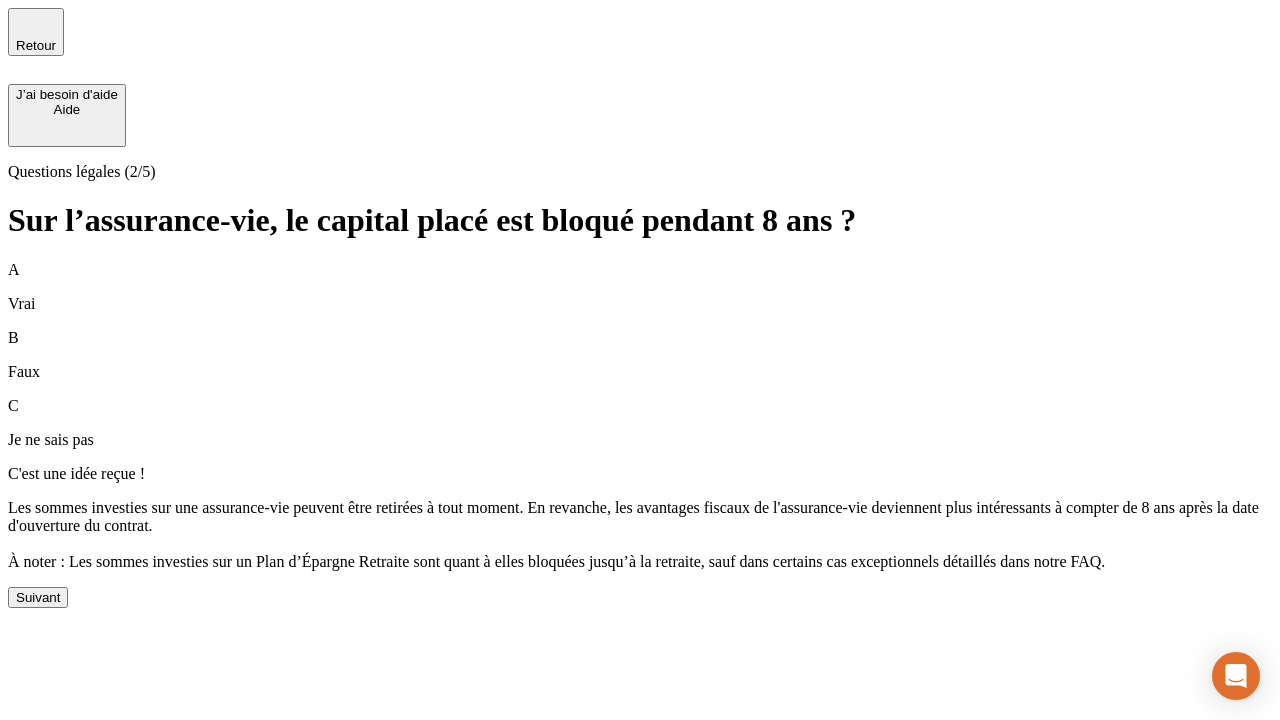 click on "Suivant" at bounding box center [38, 597] 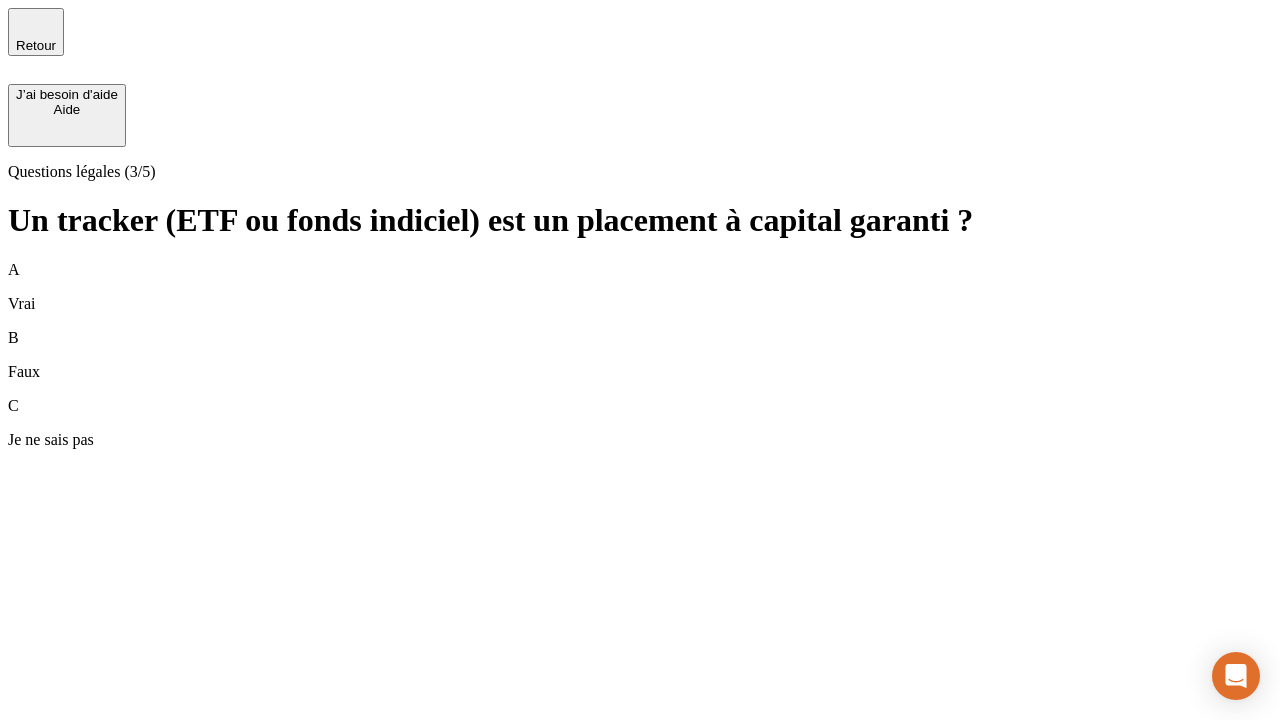 click on "A Vrai" at bounding box center [640, 287] 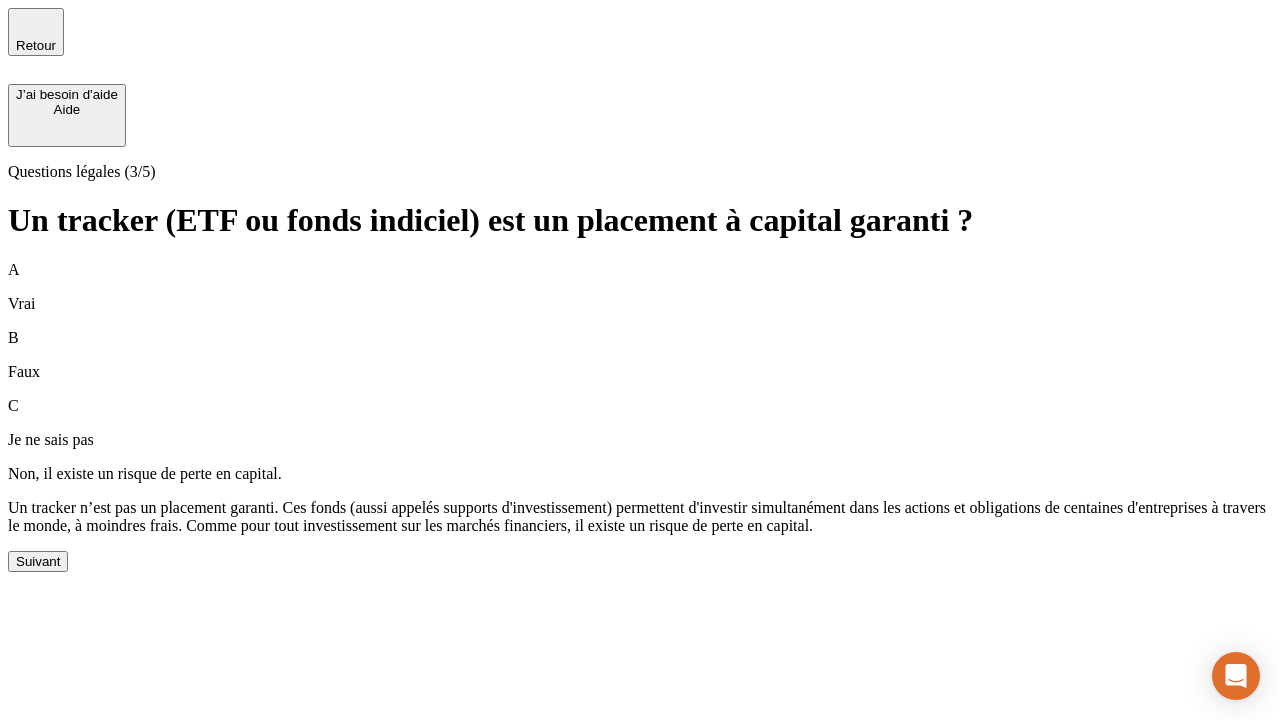click on "Suivant" at bounding box center (38, 561) 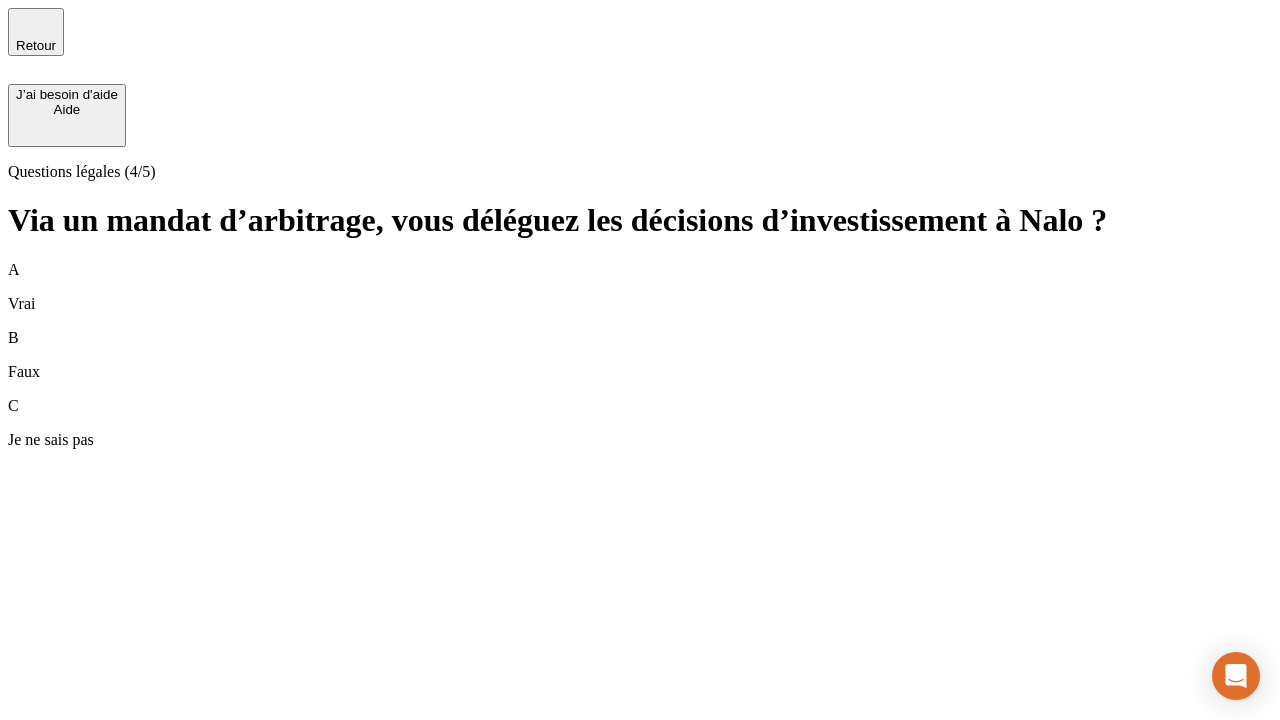 click on "A Vrai" at bounding box center [640, 287] 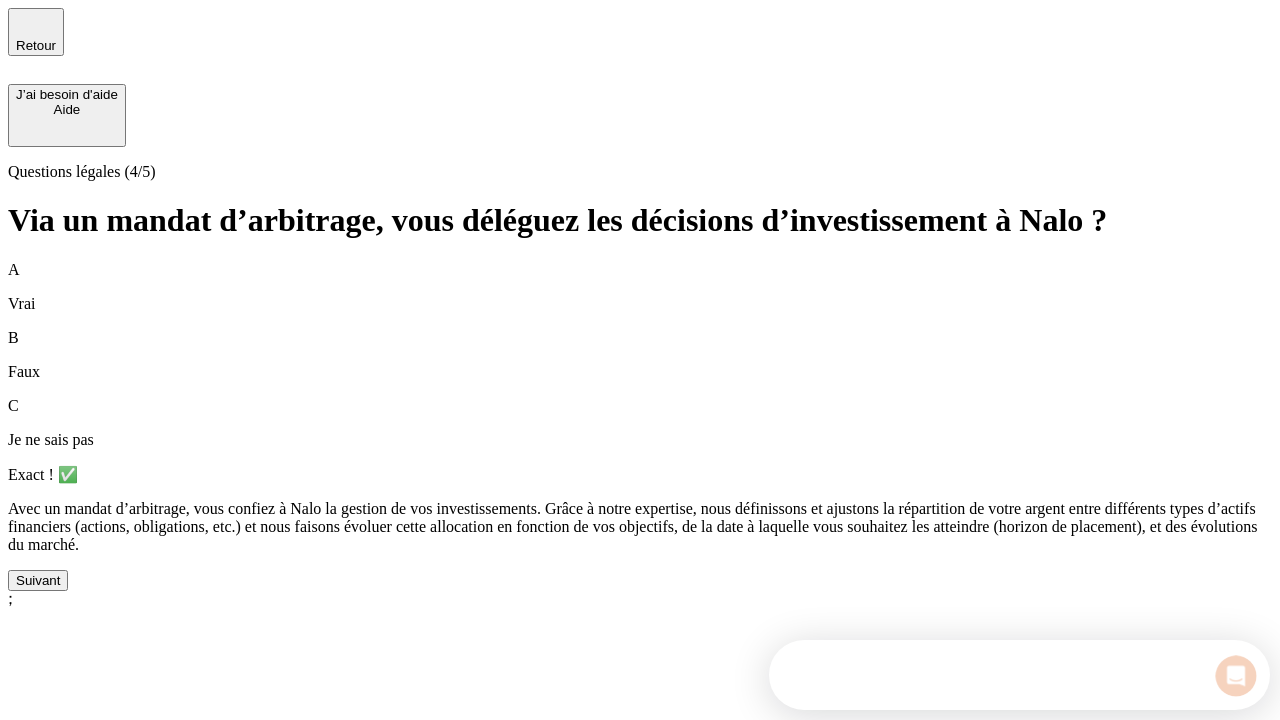 scroll, scrollTop: 0, scrollLeft: 0, axis: both 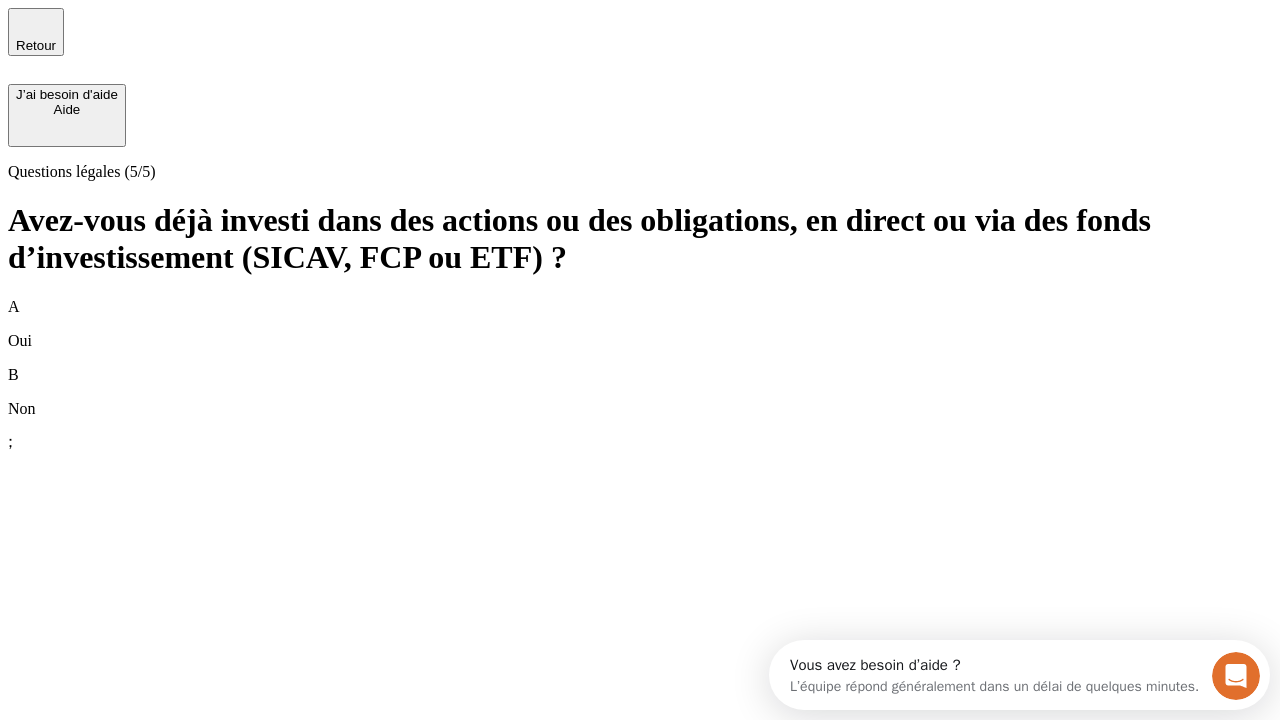 click on "B Non" at bounding box center [640, 392] 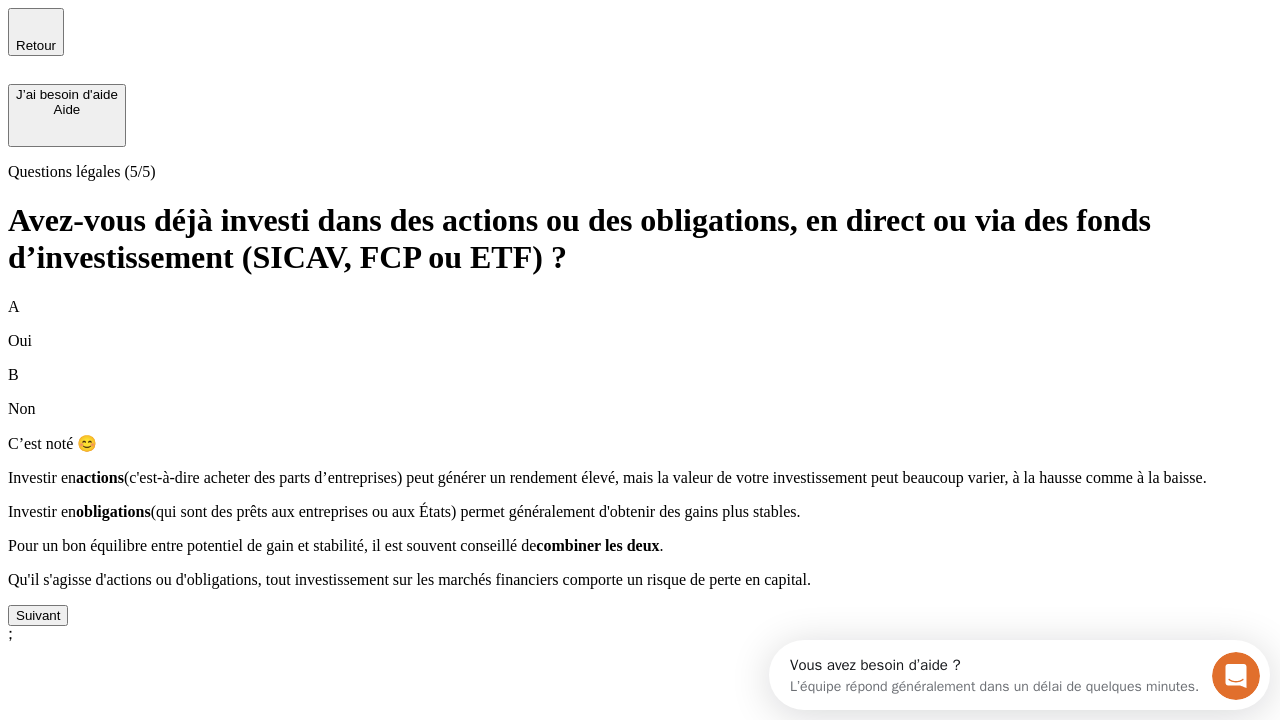 click on "Suivant" at bounding box center [38, 615] 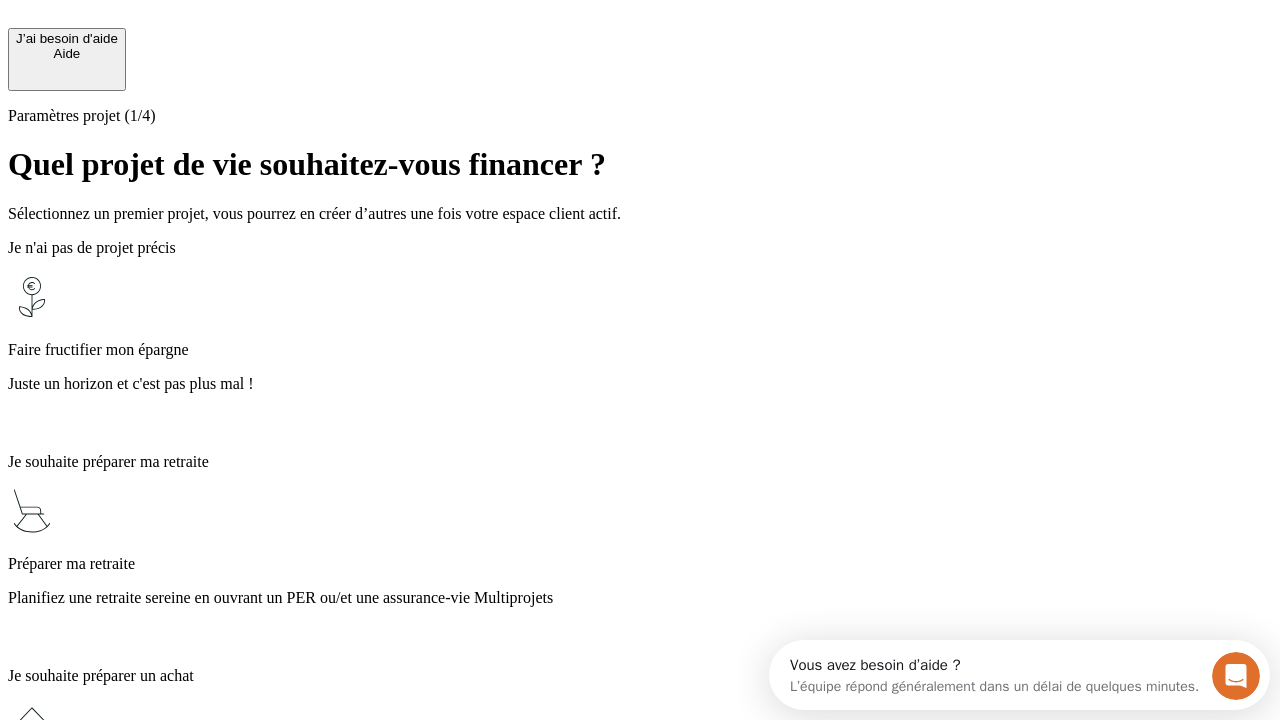 click on "Planifiez une retraite sereine en ouvrant un PER ou/et une assurance-vie Multiprojets" at bounding box center (640, 598) 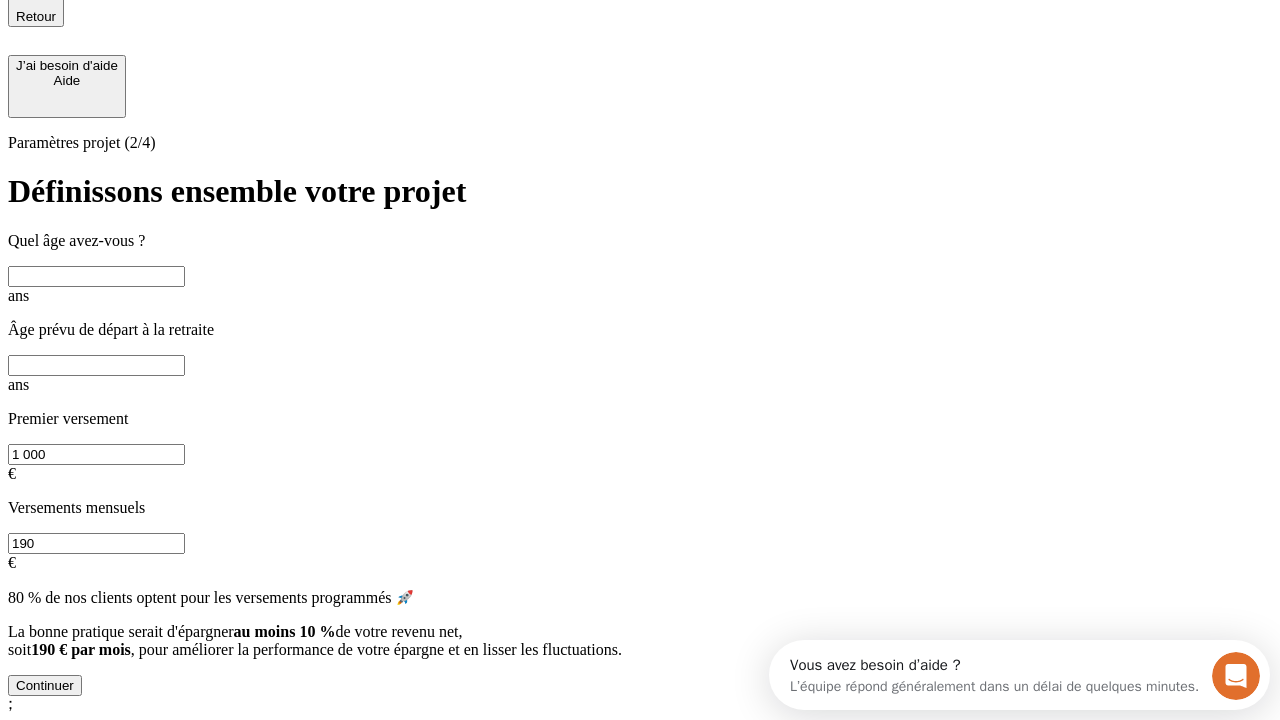 scroll, scrollTop: 18, scrollLeft: 0, axis: vertical 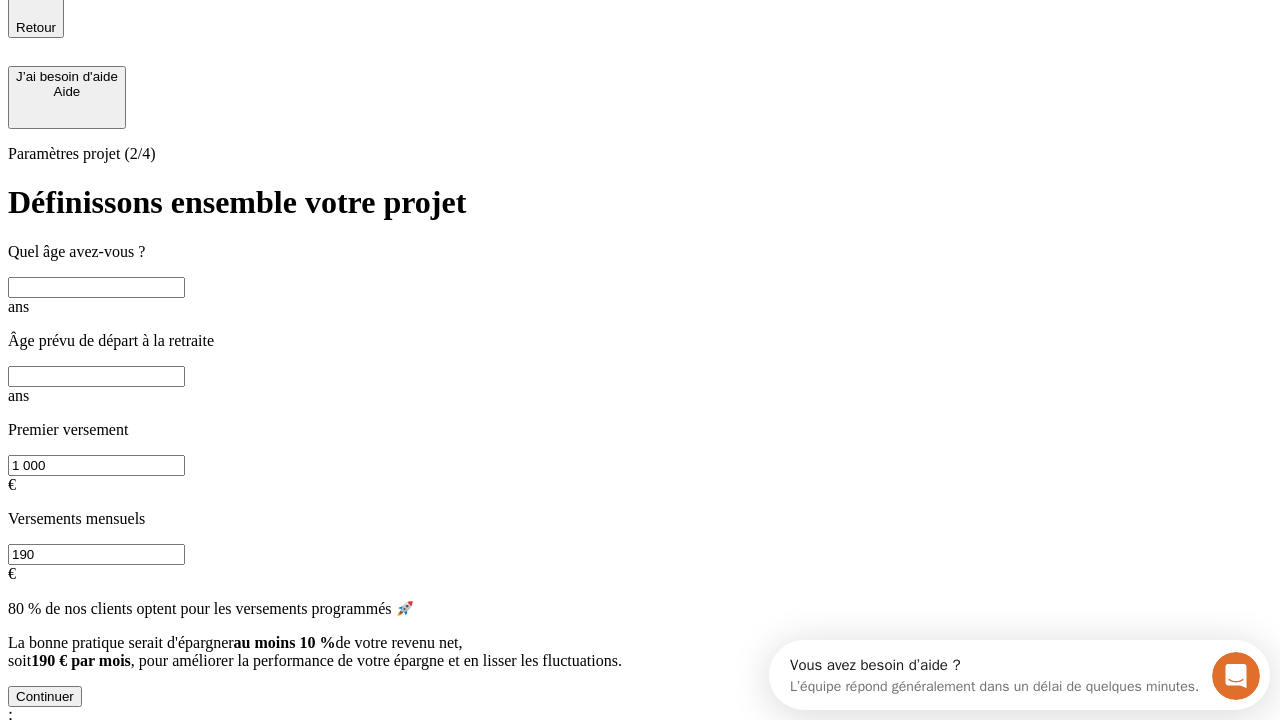 click at bounding box center (96, 287) 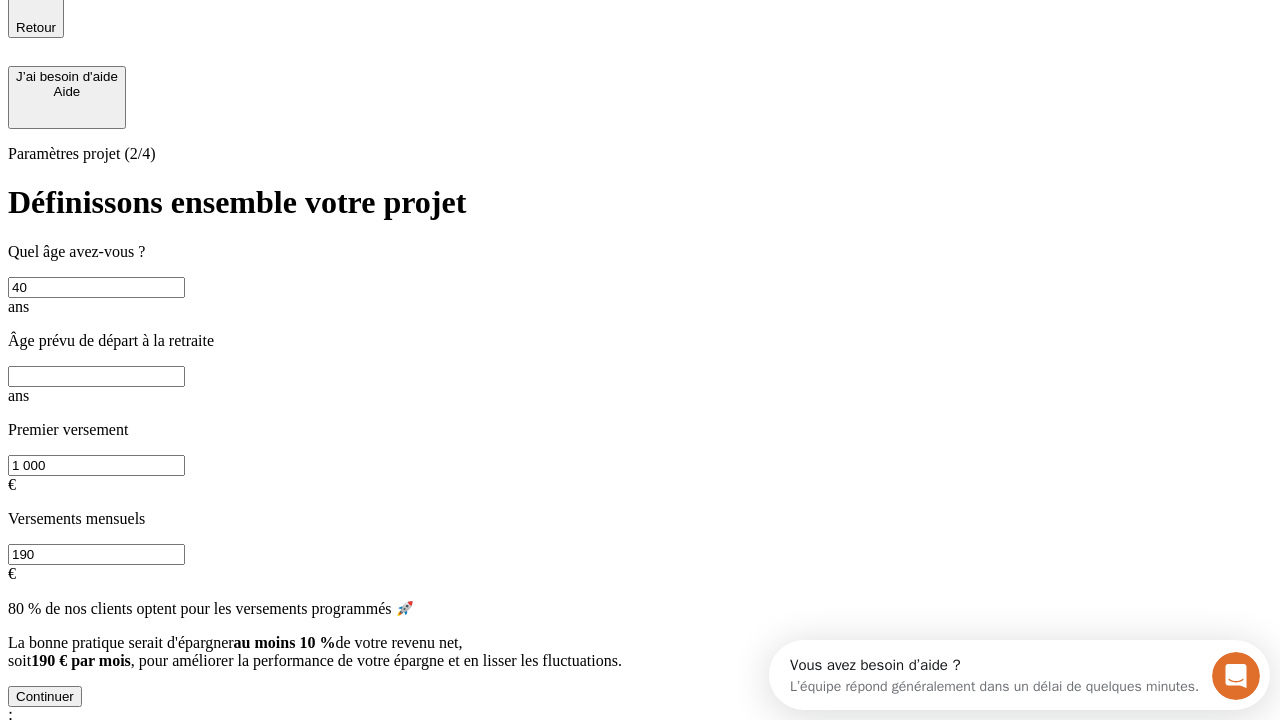 type on "40" 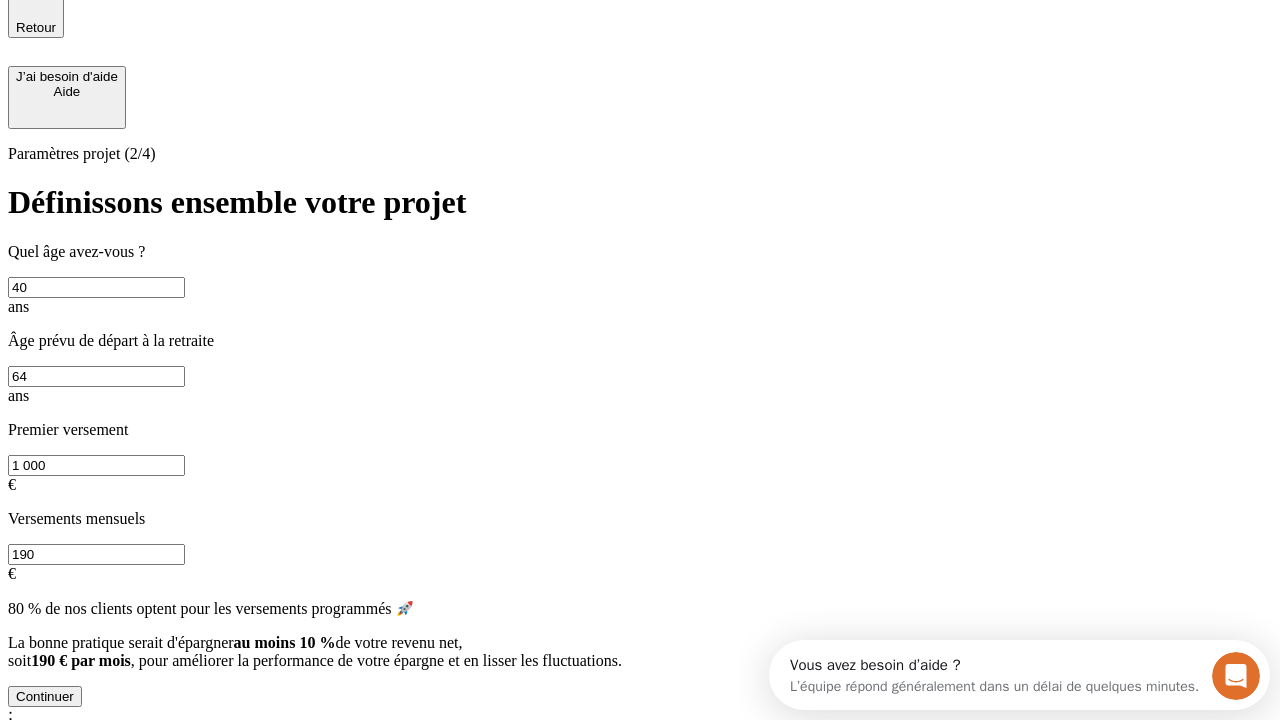 type on "64" 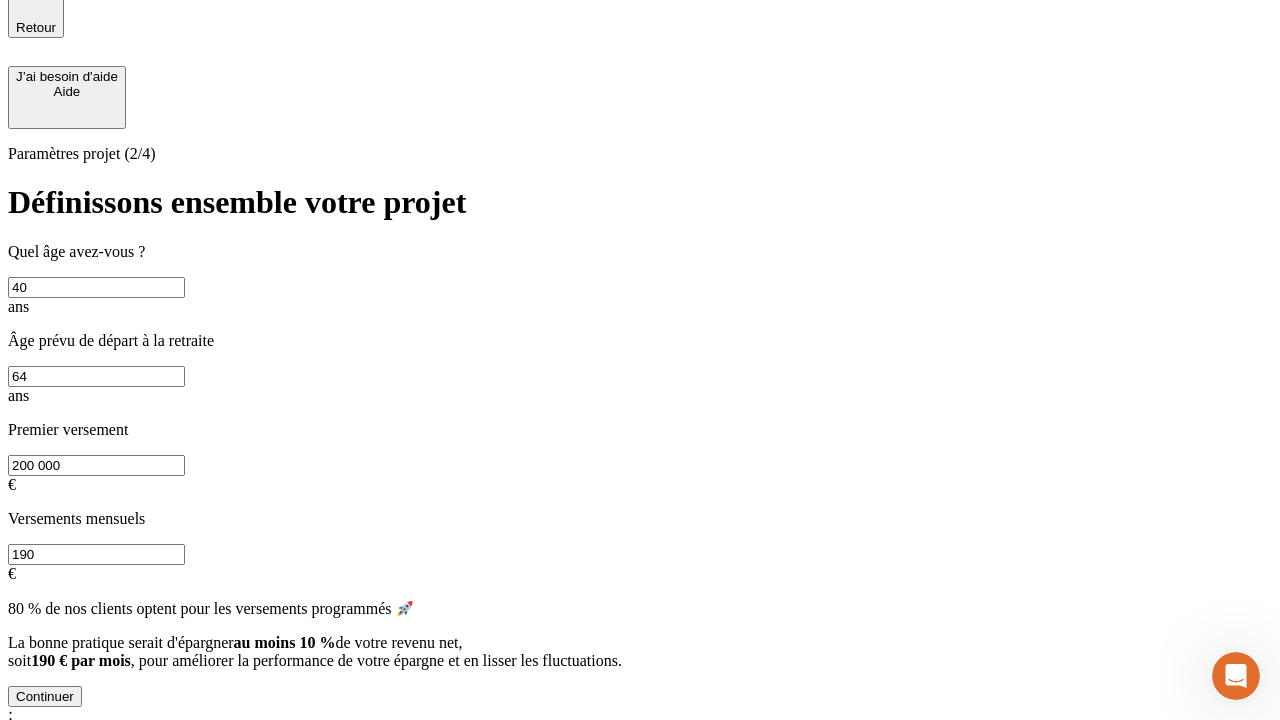 type on "200 000" 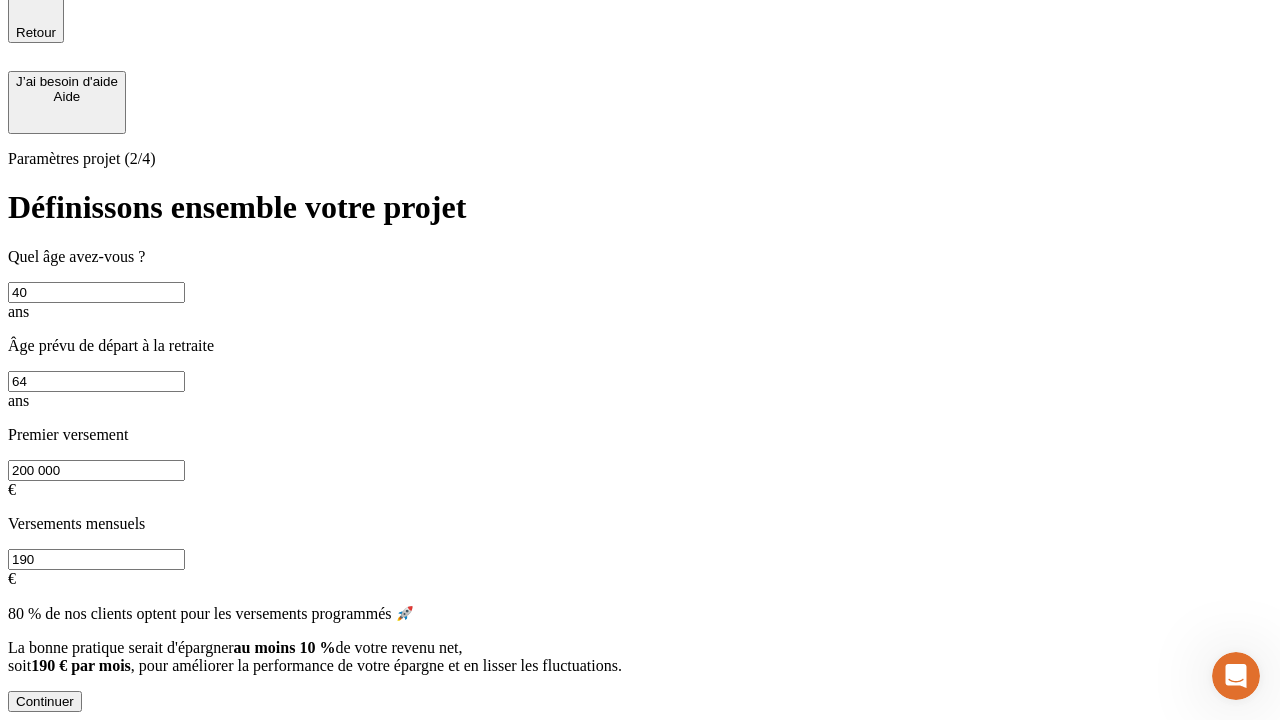 scroll, scrollTop: 0, scrollLeft: 0, axis: both 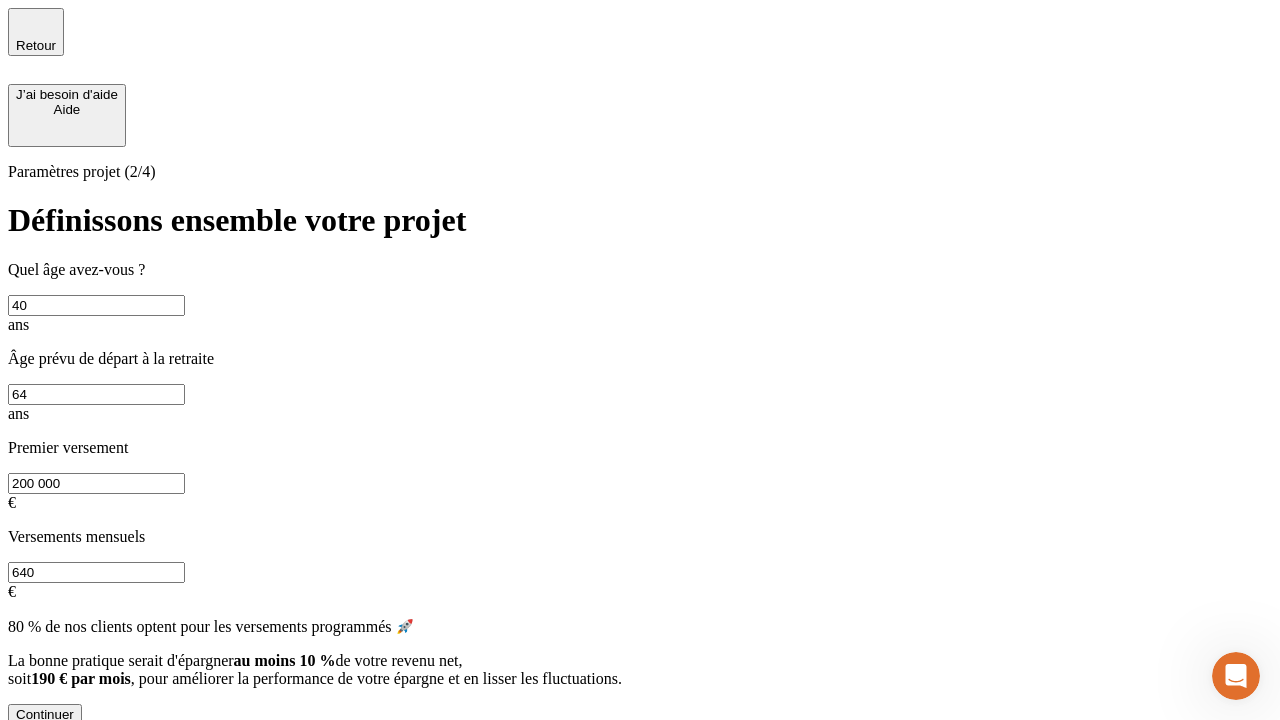 type on "640" 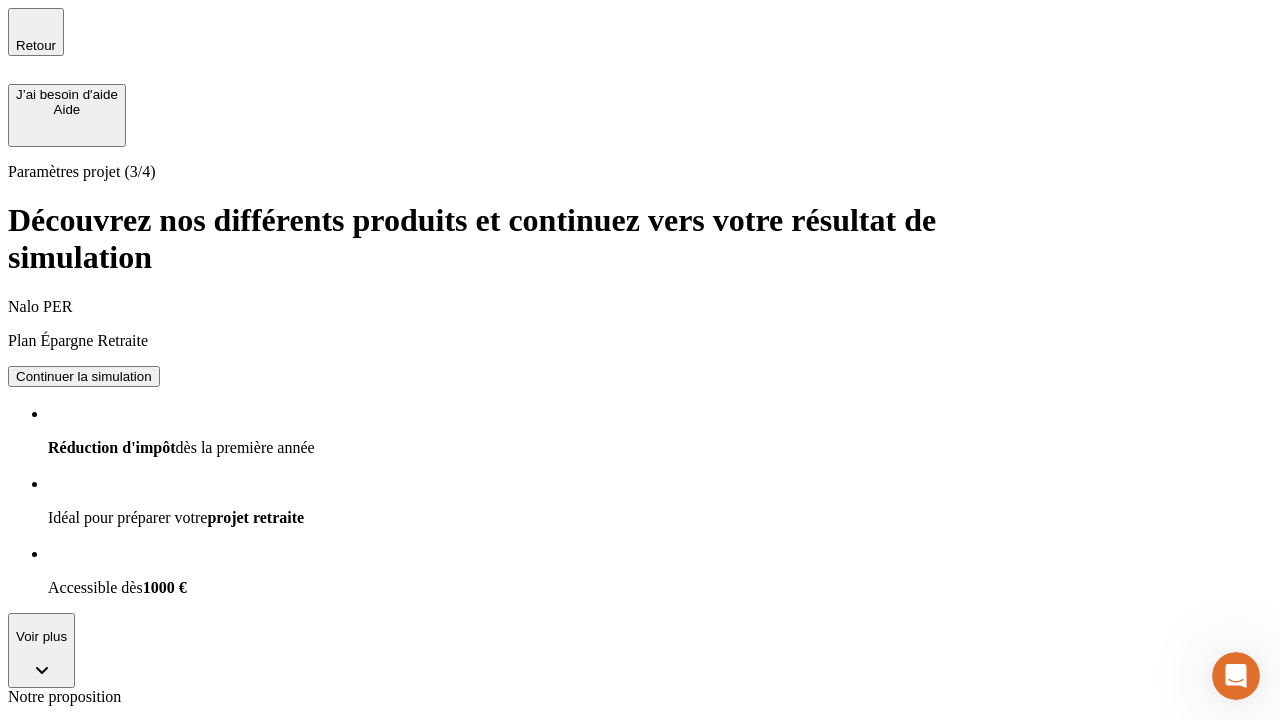 click on "Continuer la simulation" at bounding box center [84, 376] 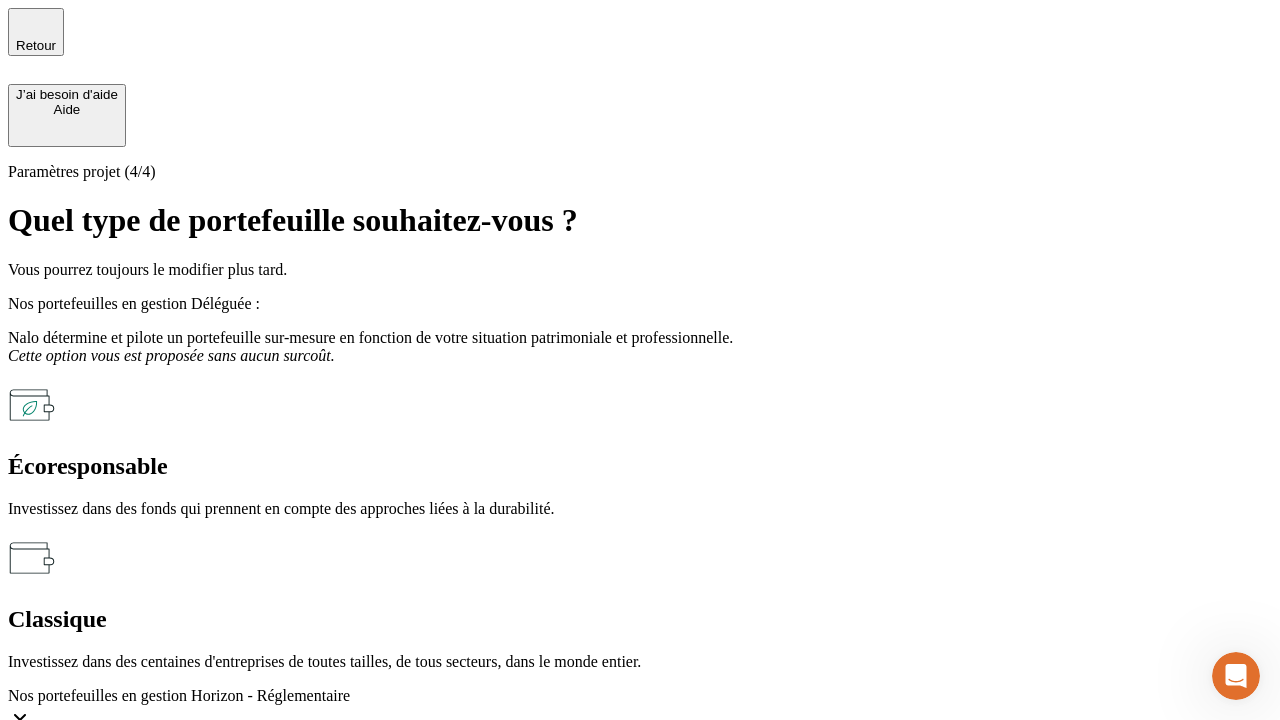 click on "Classique" at bounding box center (640, 619) 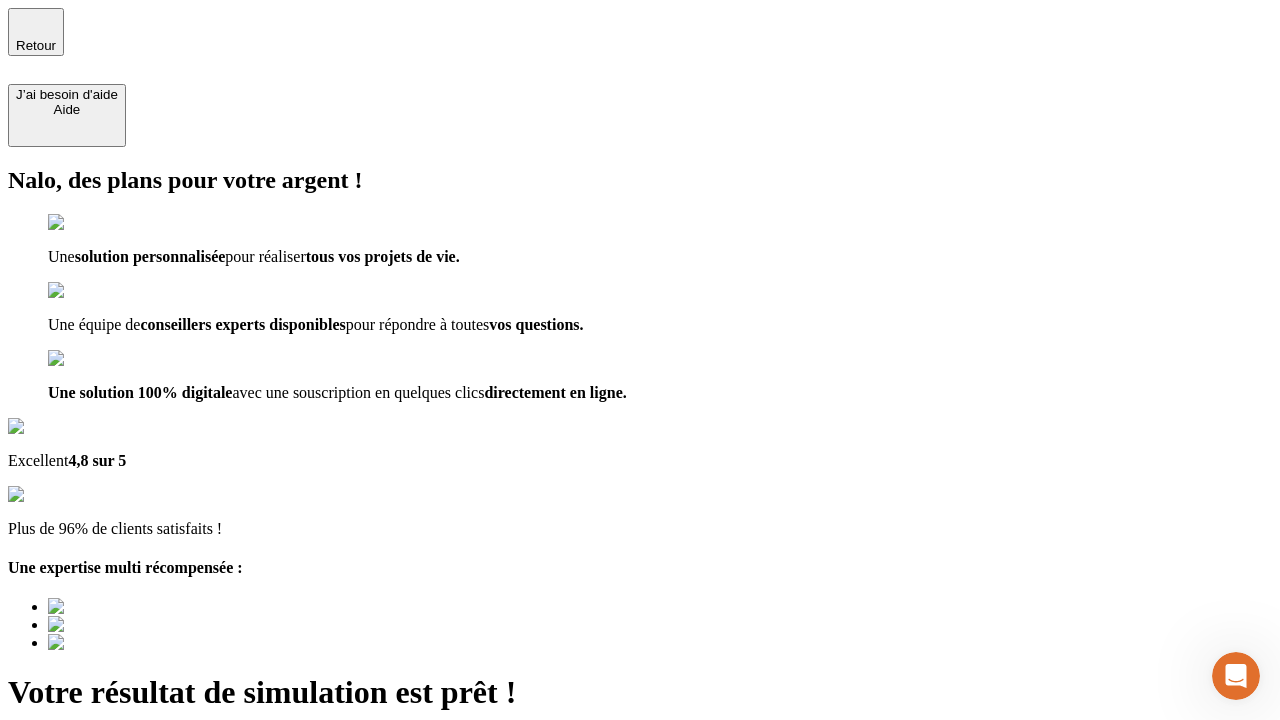 click on "Découvrir ma simulation" at bounding box center [87, 797] 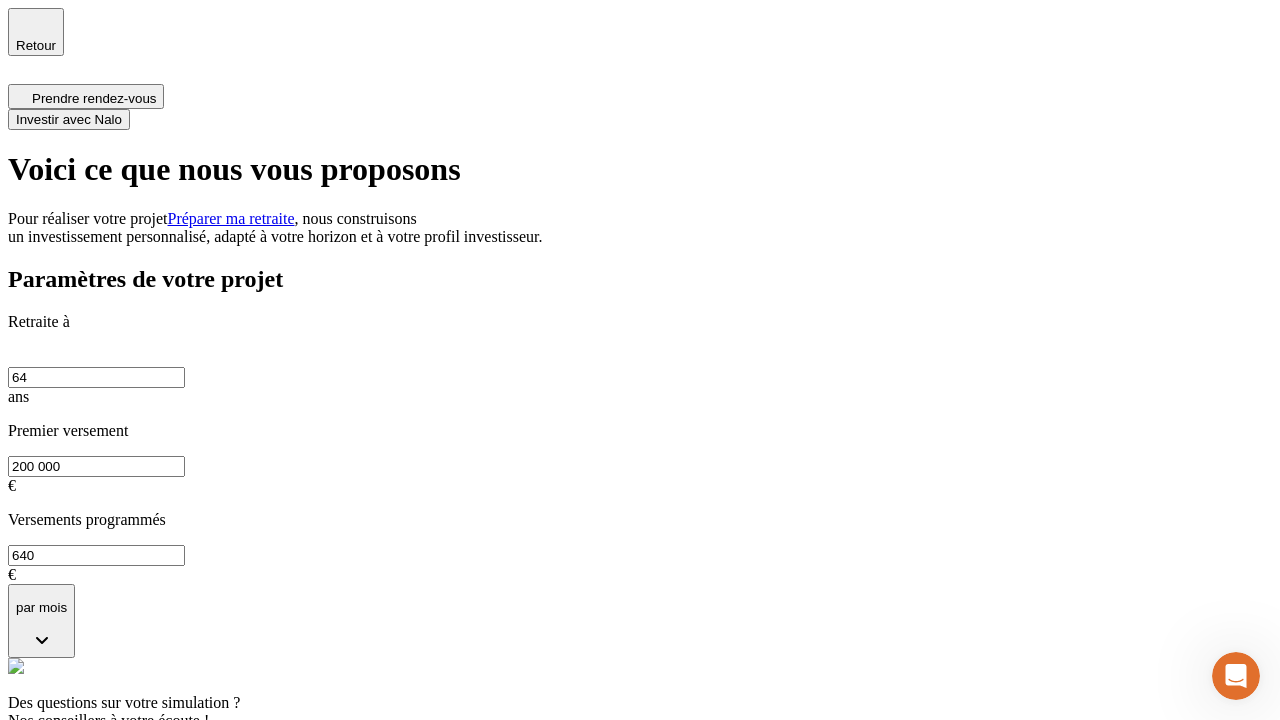 click on "Investir avec Nalo" at bounding box center [69, 119] 